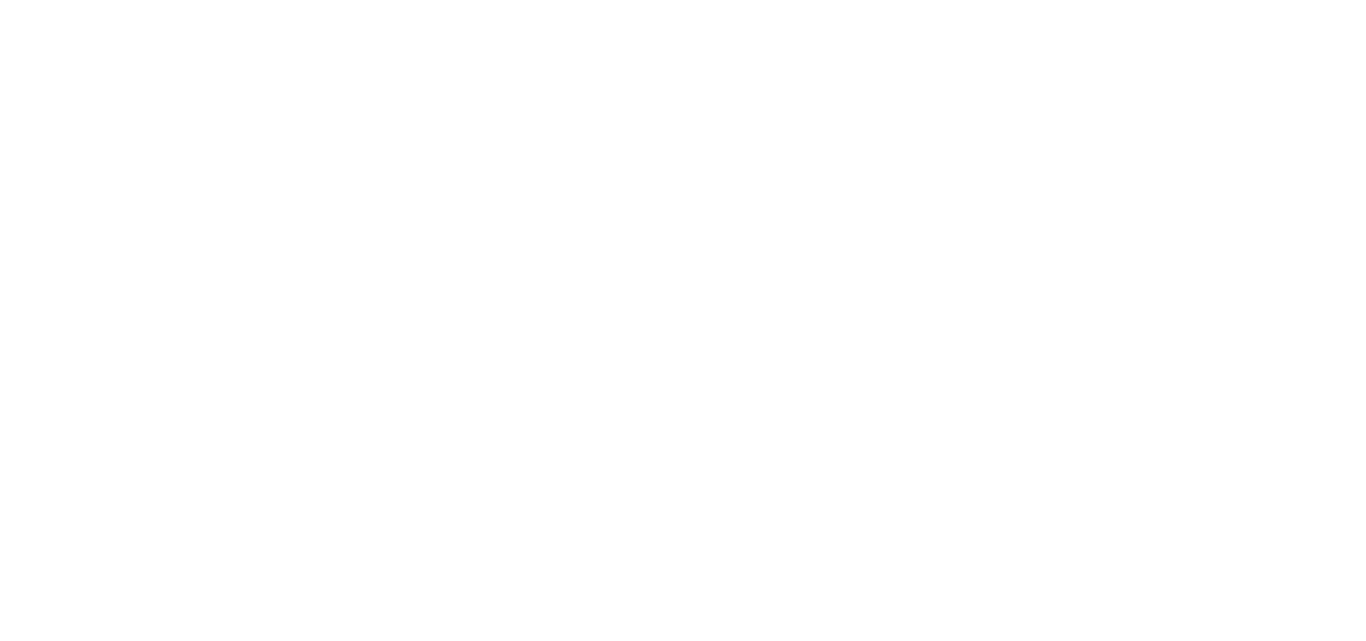 scroll, scrollTop: 0, scrollLeft: 0, axis: both 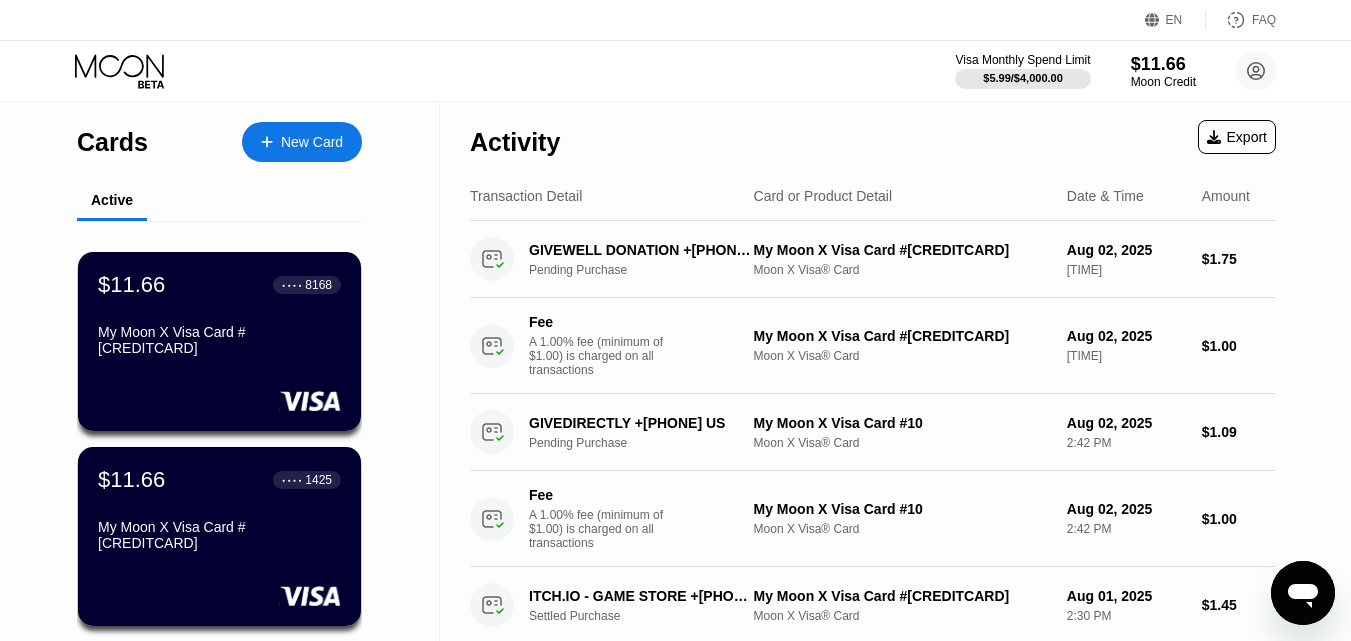 click on "New Card" at bounding box center (312, 142) 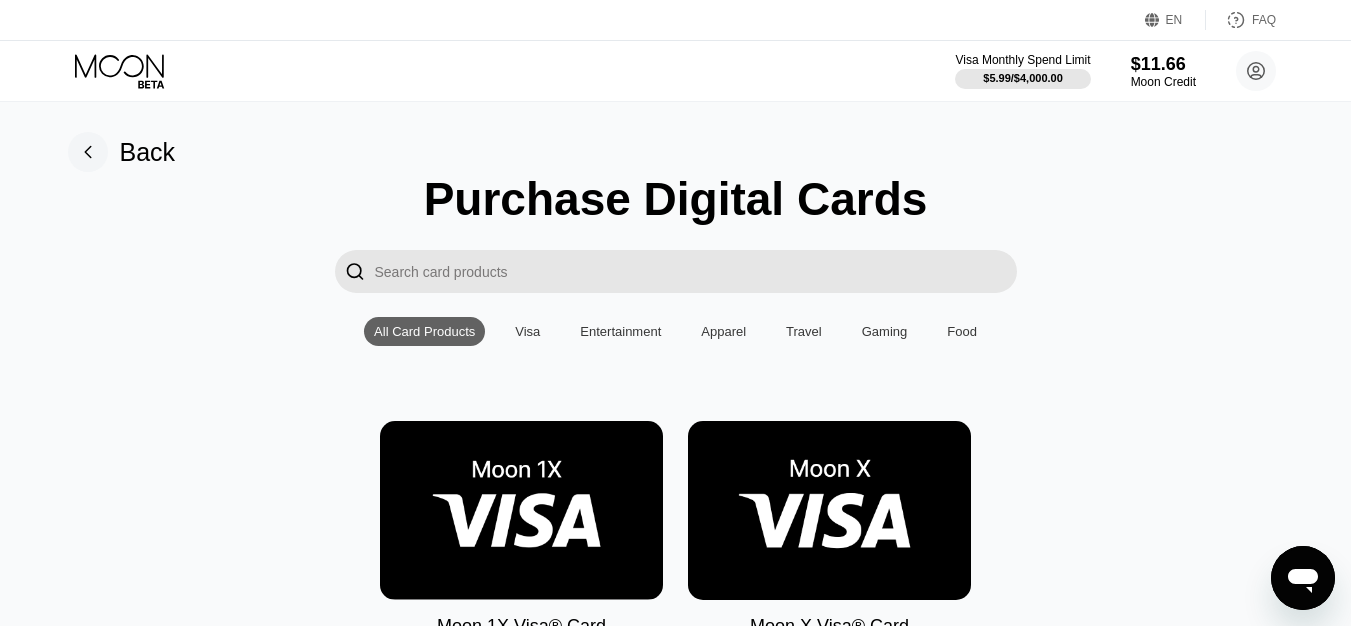 click at bounding box center (829, 510) 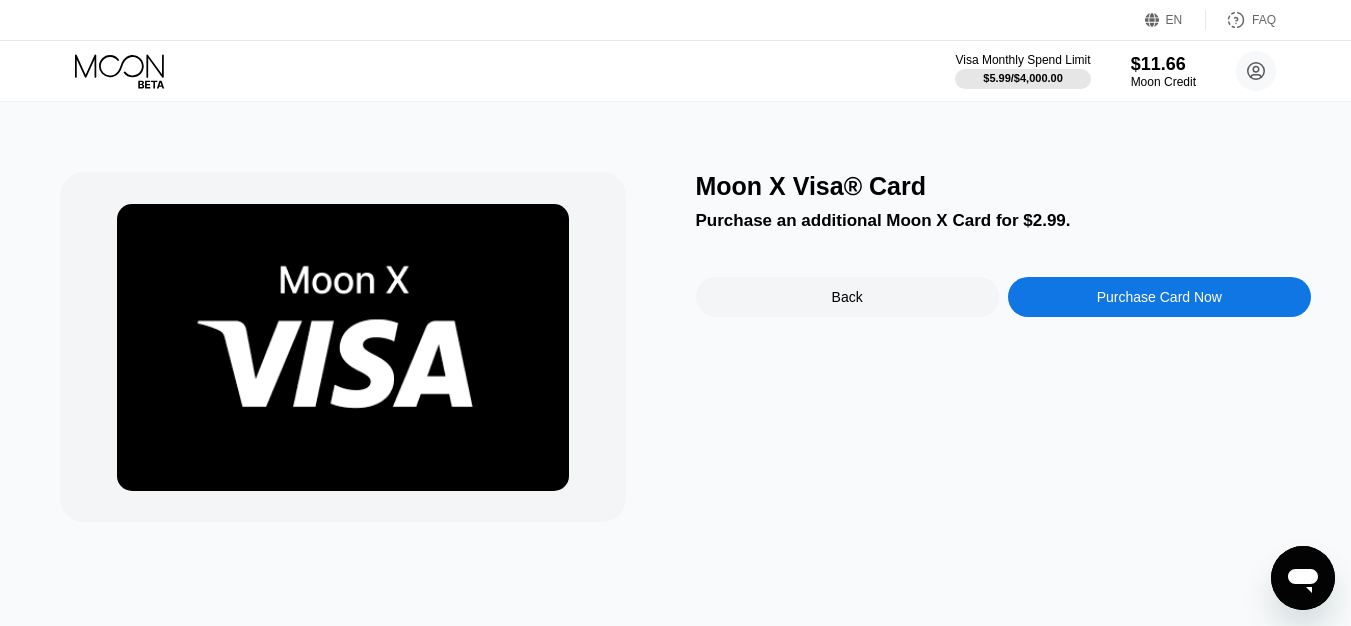 click on "Purchase Card Now" at bounding box center [1159, 297] 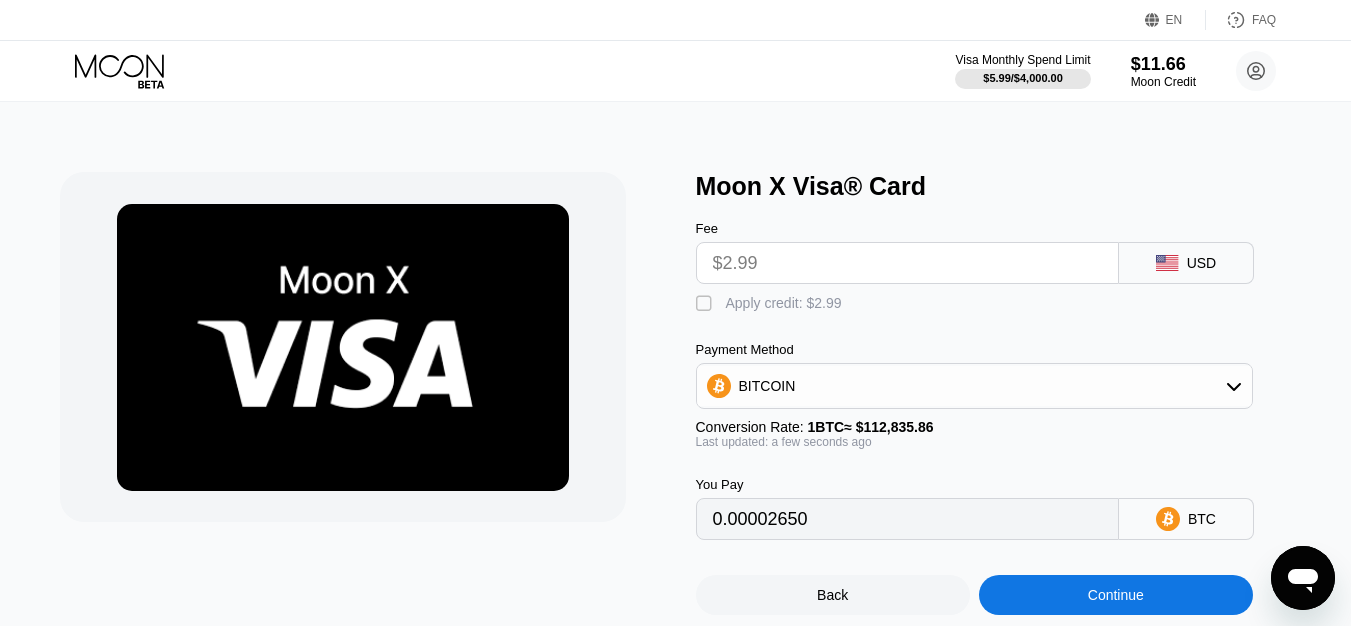 click on "Apply credit: $2.99" at bounding box center [784, 303] 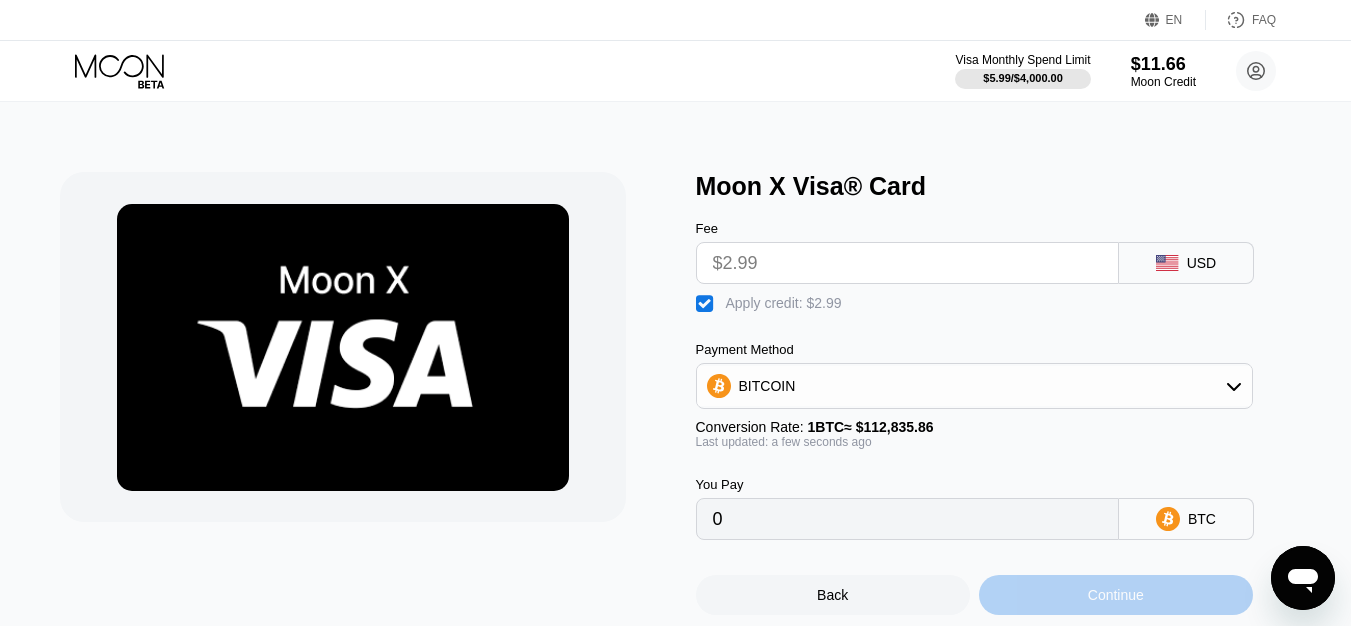 click on "Continue" at bounding box center [1116, 595] 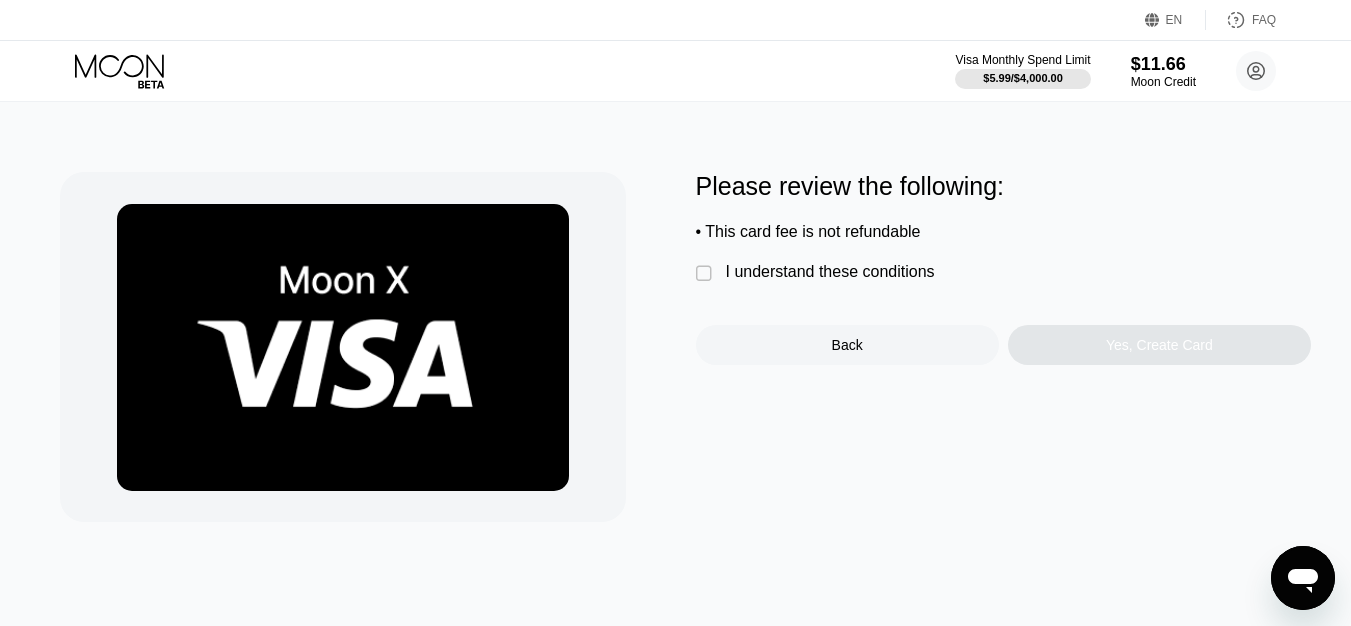 click on "I understand these conditions" at bounding box center (830, 272) 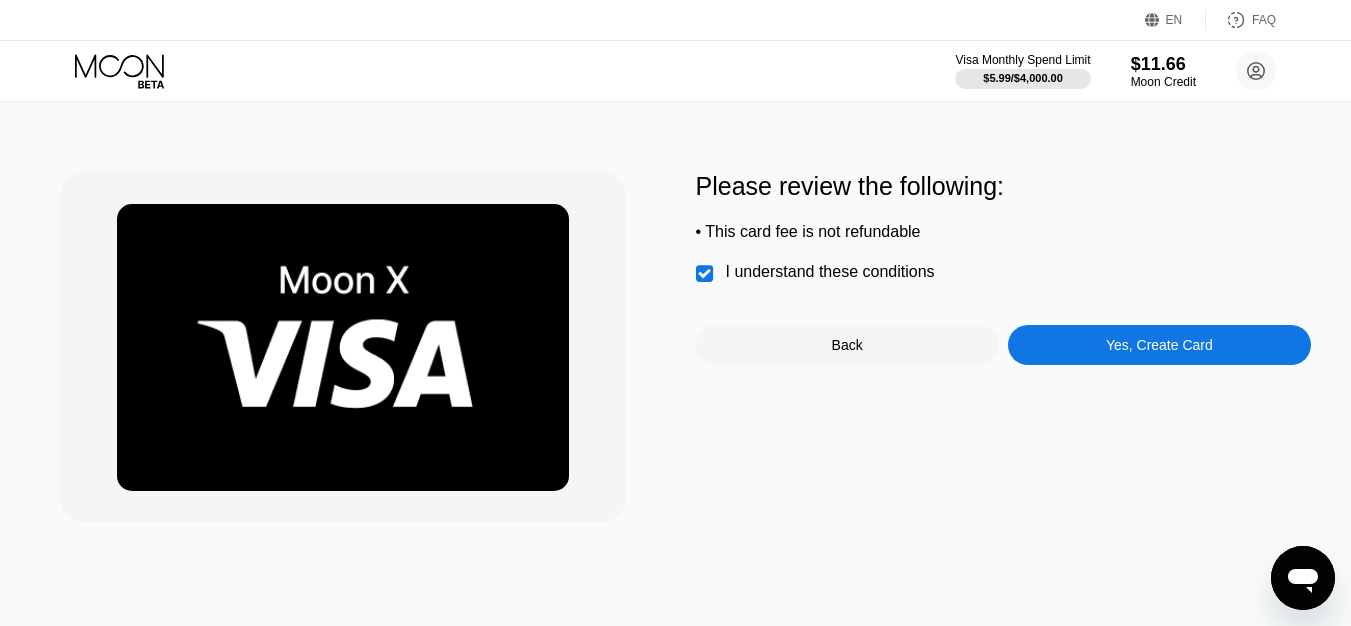 click on "Yes, Create Card" at bounding box center (1159, 345) 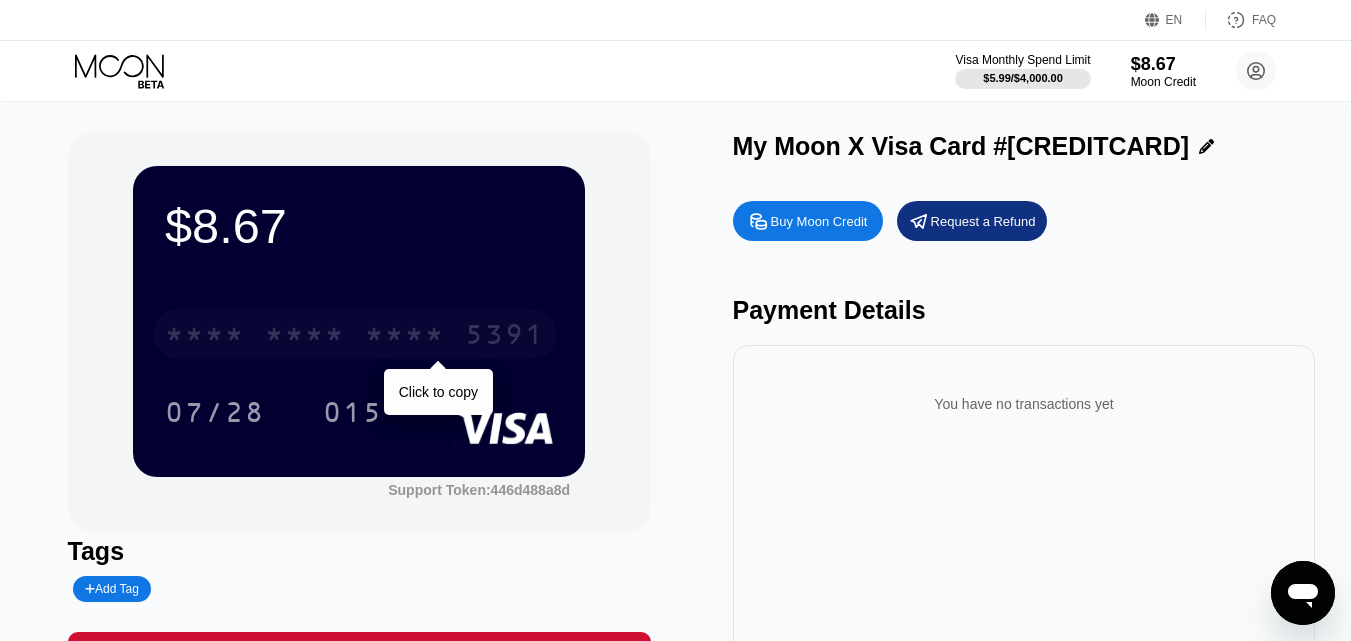 click on "**********" at bounding box center [355, 334] 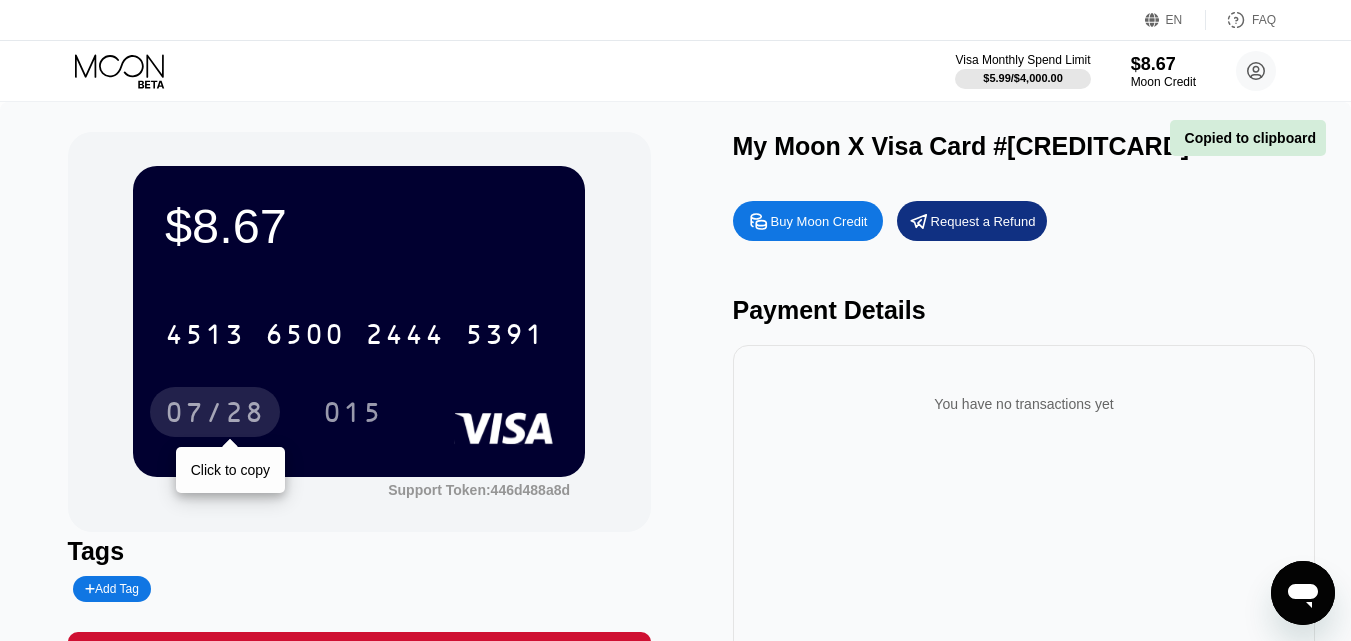 click on "07/28" at bounding box center [215, 415] 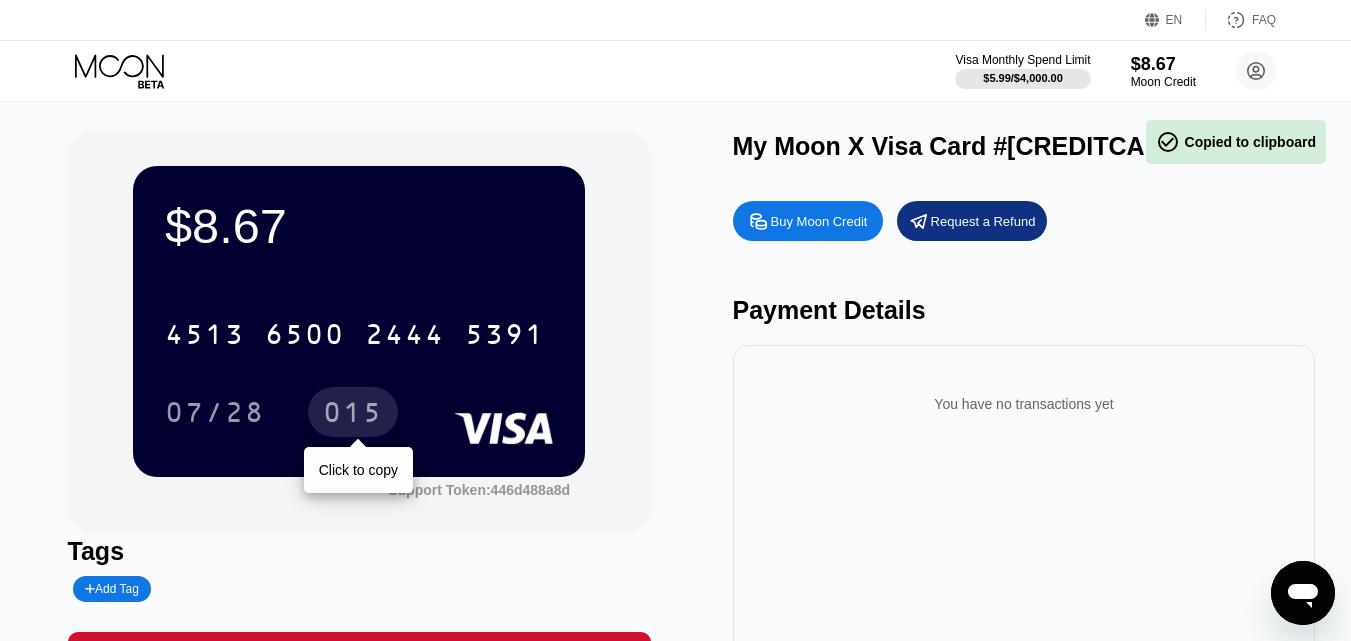 click on "015" at bounding box center (353, 415) 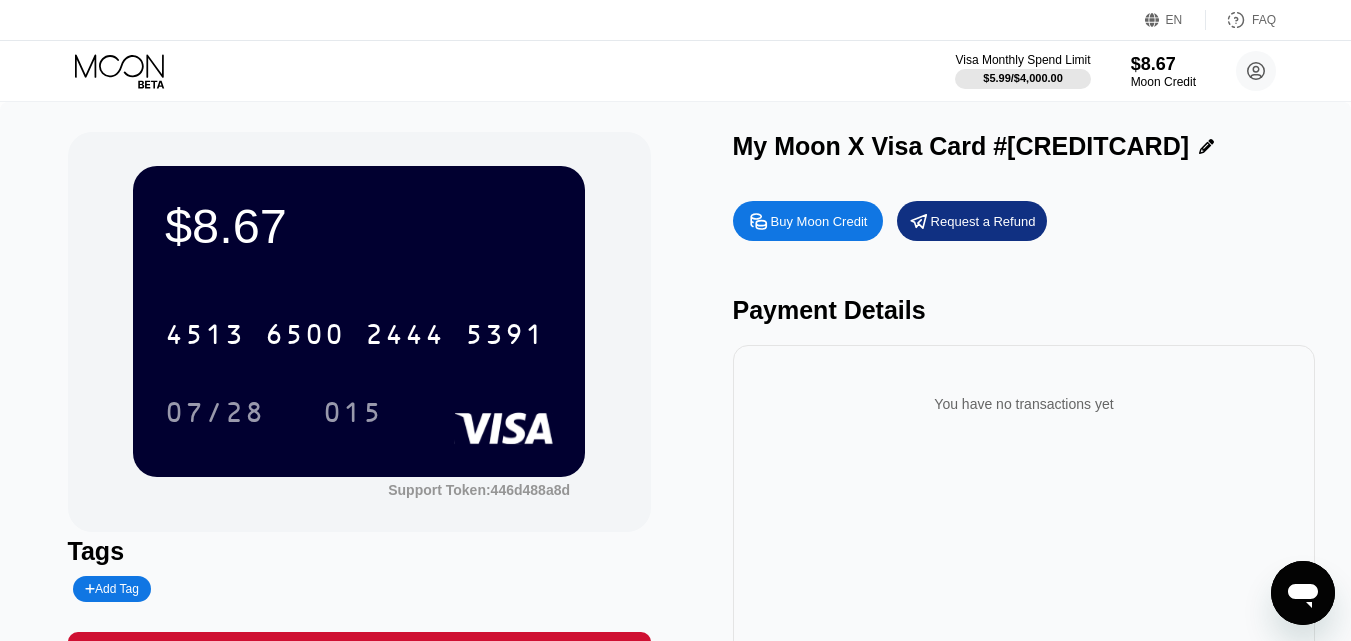 click 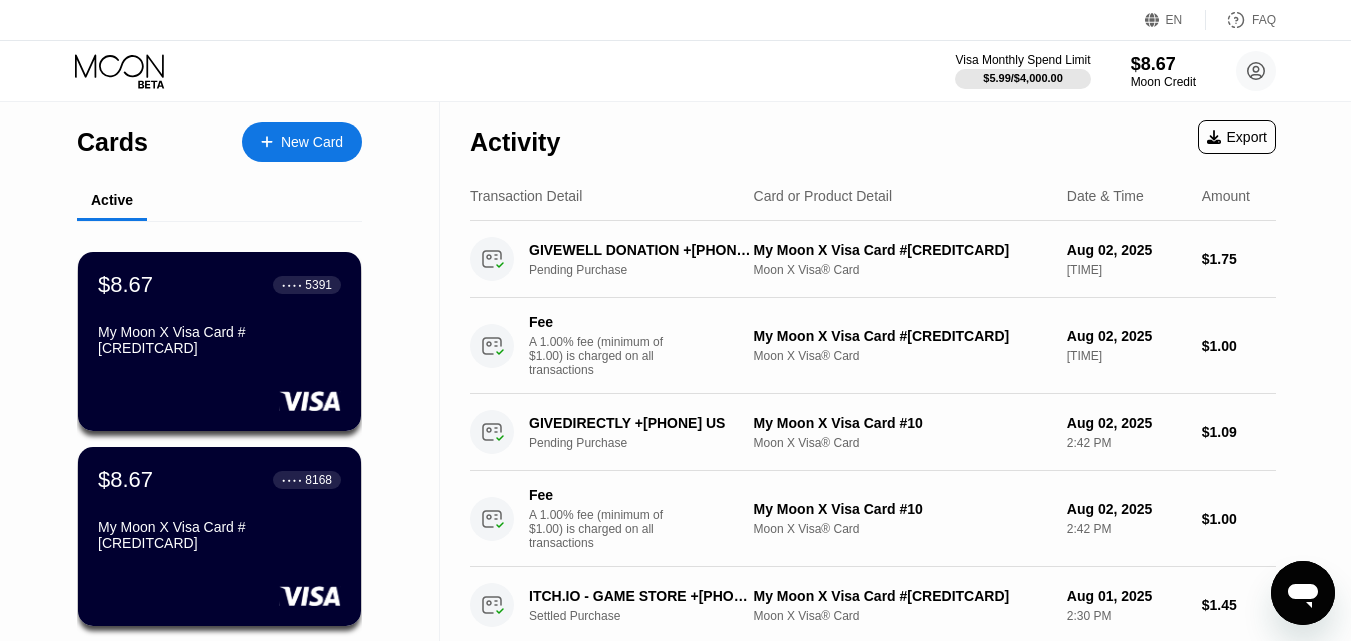 click on "Moon Credit" at bounding box center (1163, 82) 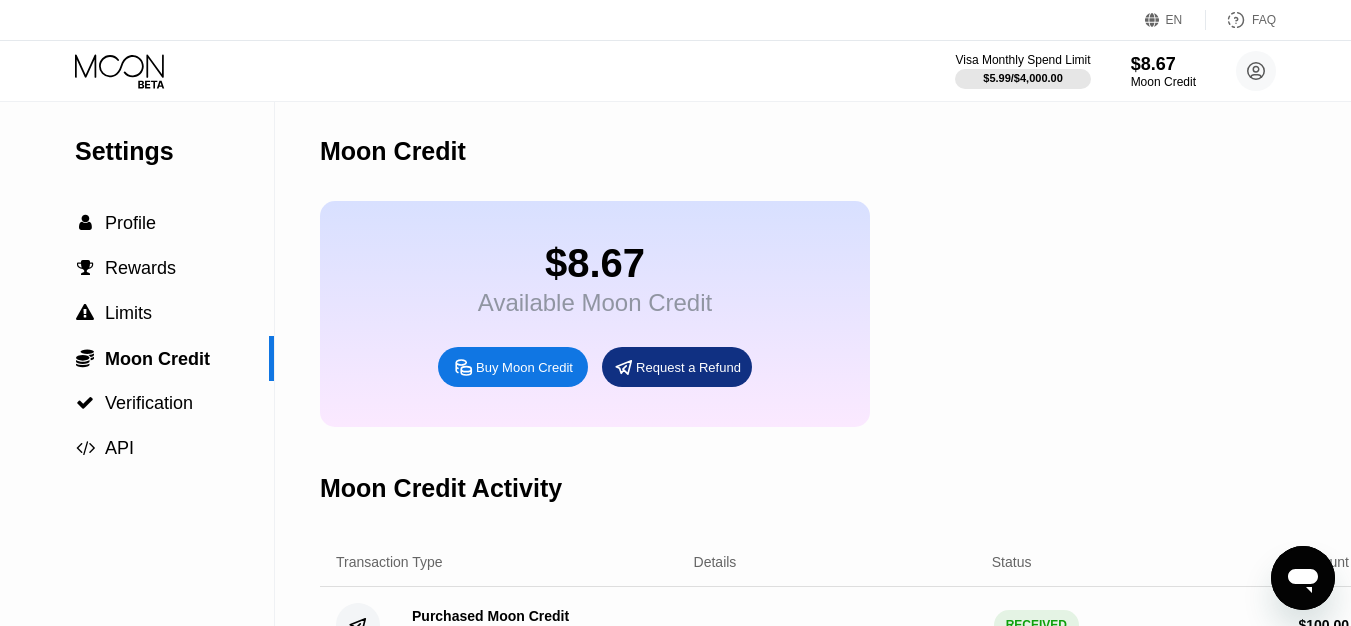 click on "Buy Moon Credit" at bounding box center [524, 367] 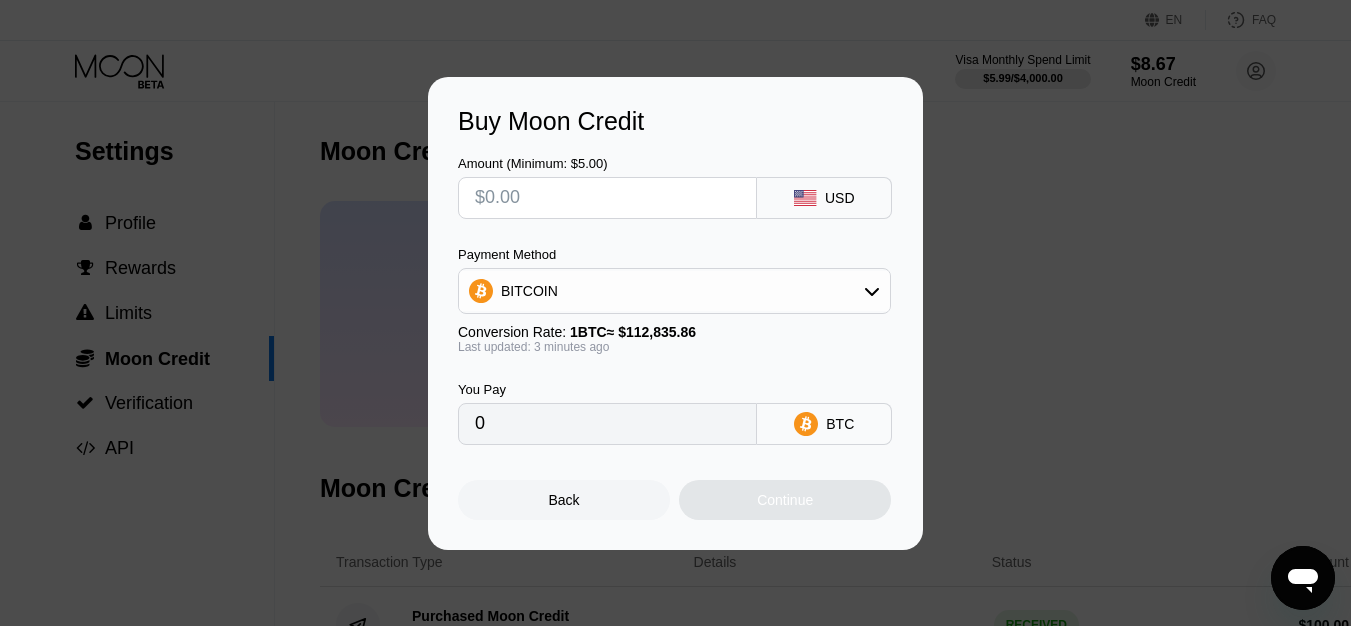 click on "BITCOIN" at bounding box center [674, 291] 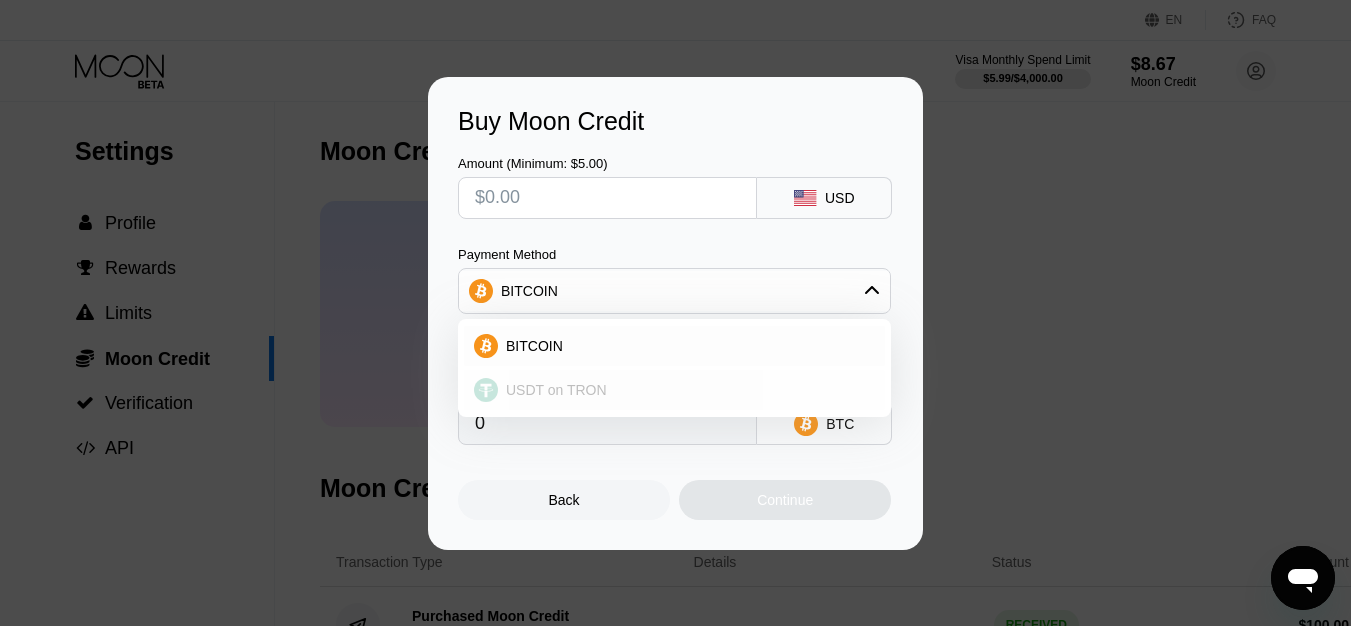 click on "USDT on TRON" at bounding box center [686, 390] 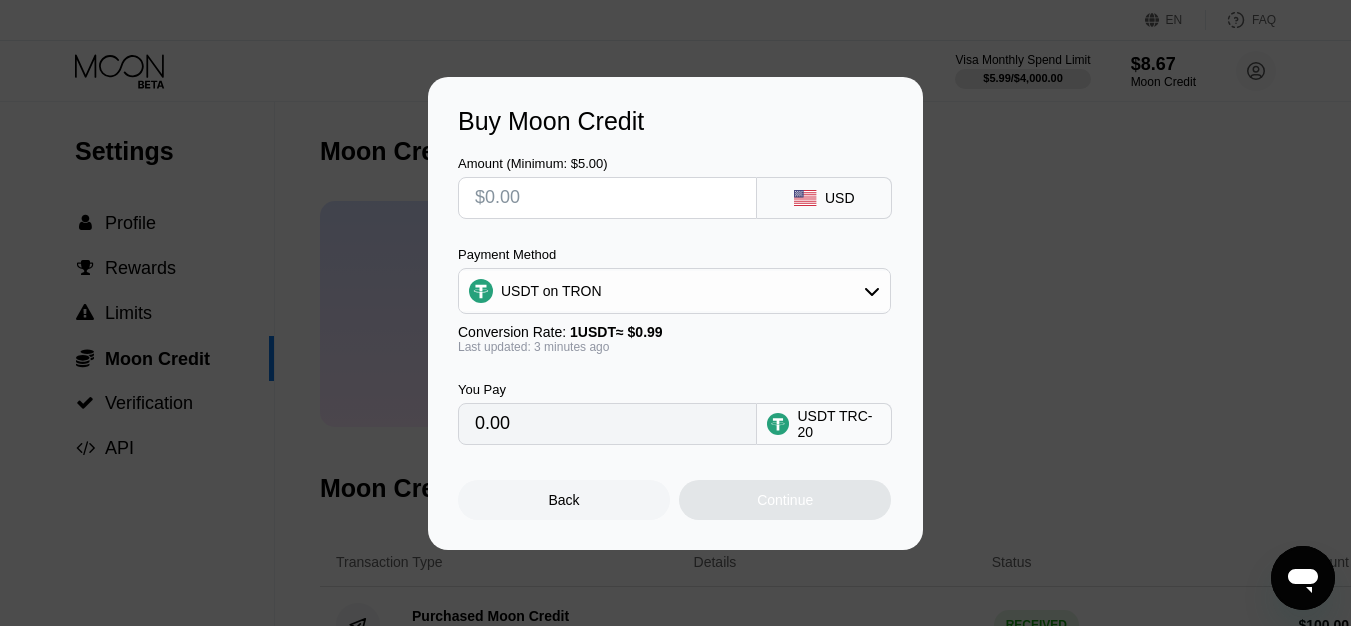 click at bounding box center (607, 198) 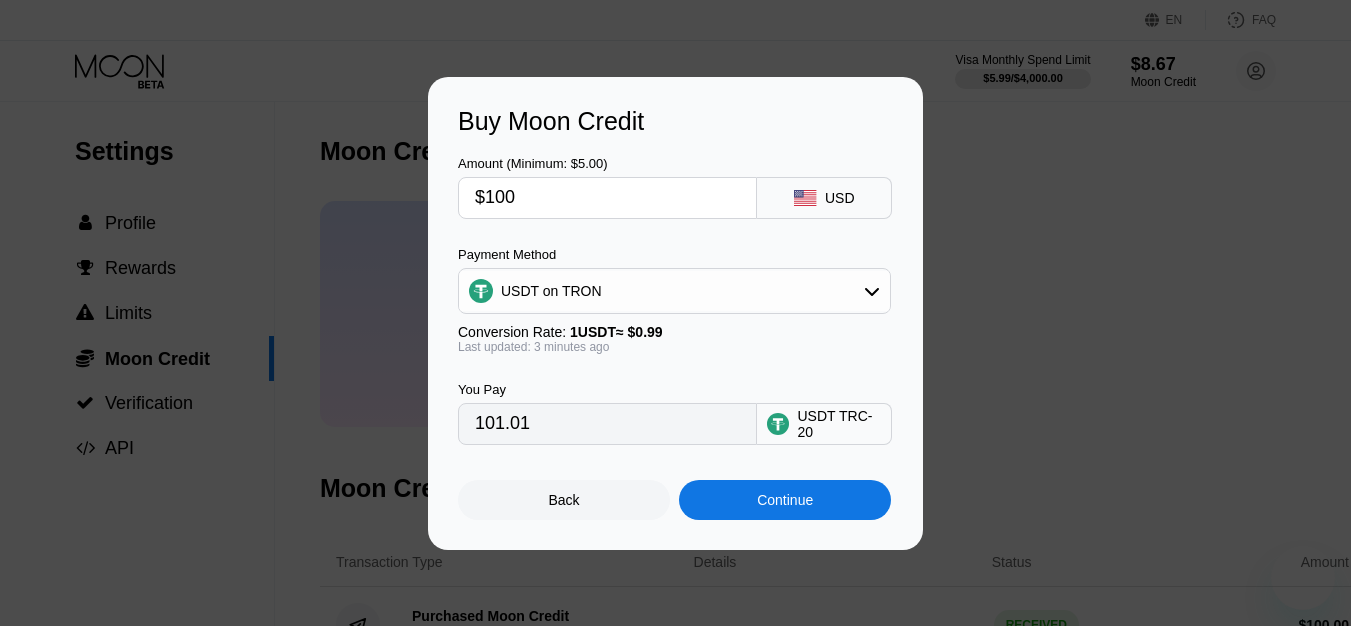 scroll, scrollTop: 0, scrollLeft: 0, axis: both 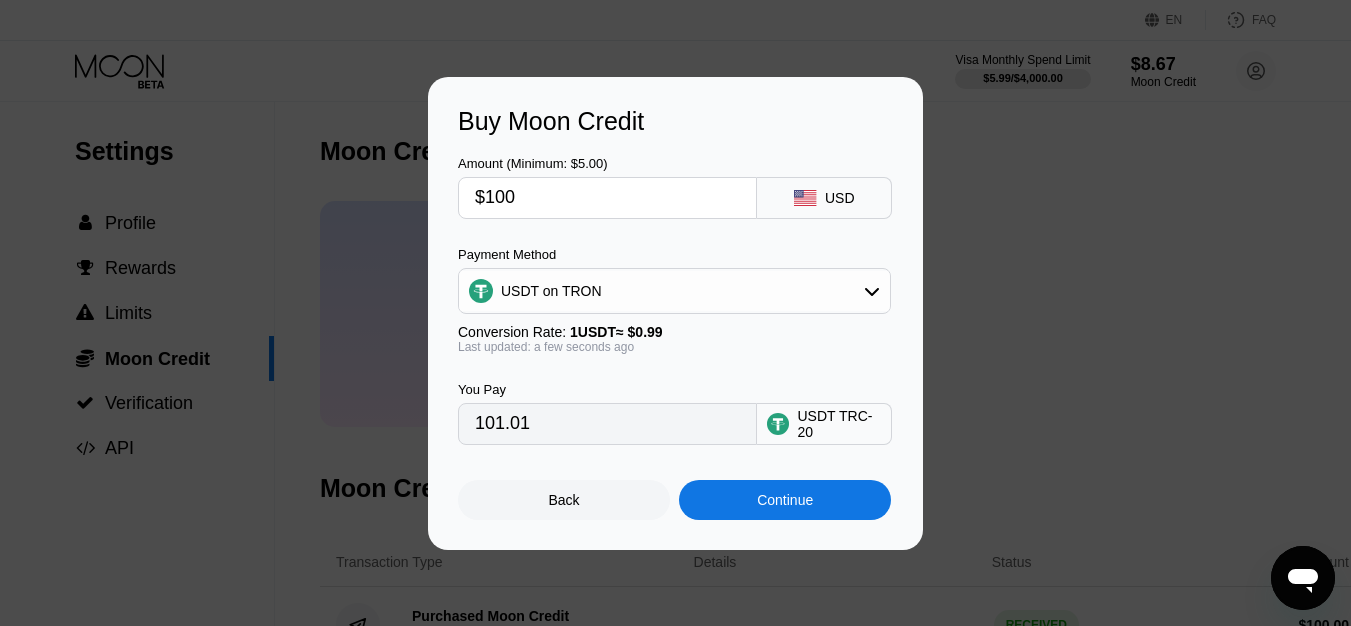 type on "$100" 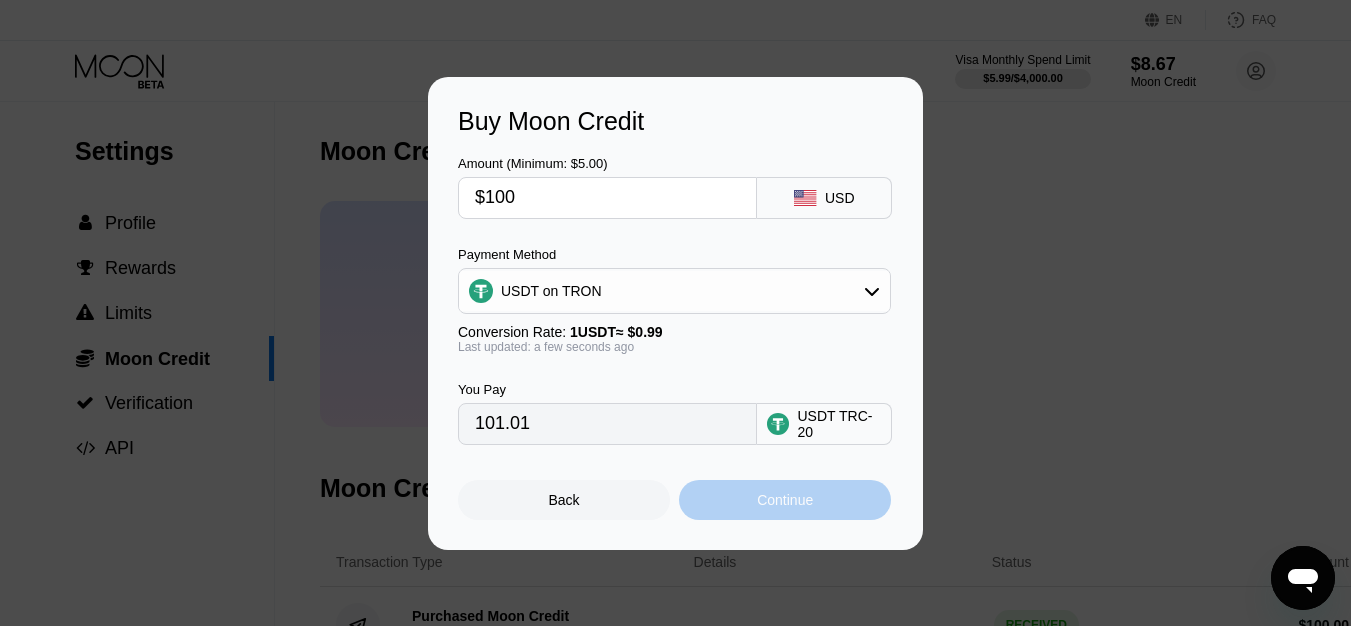 click on "Continue" at bounding box center [785, 500] 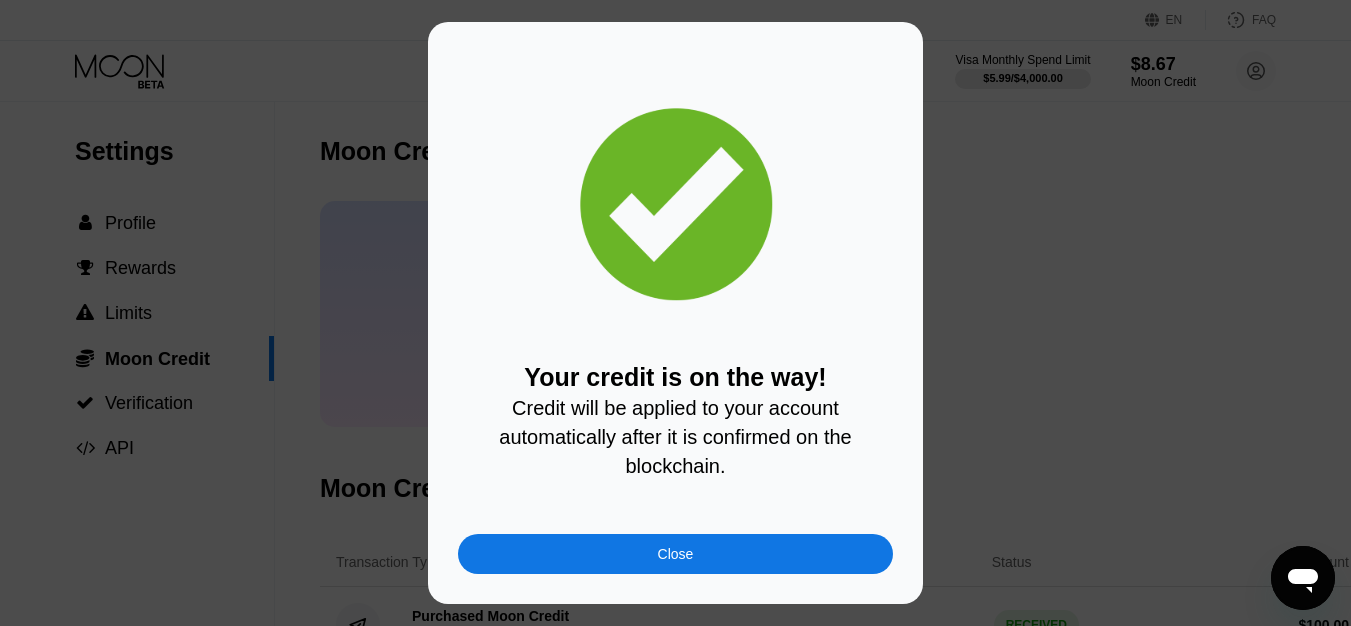 click on "Close" at bounding box center [675, 554] 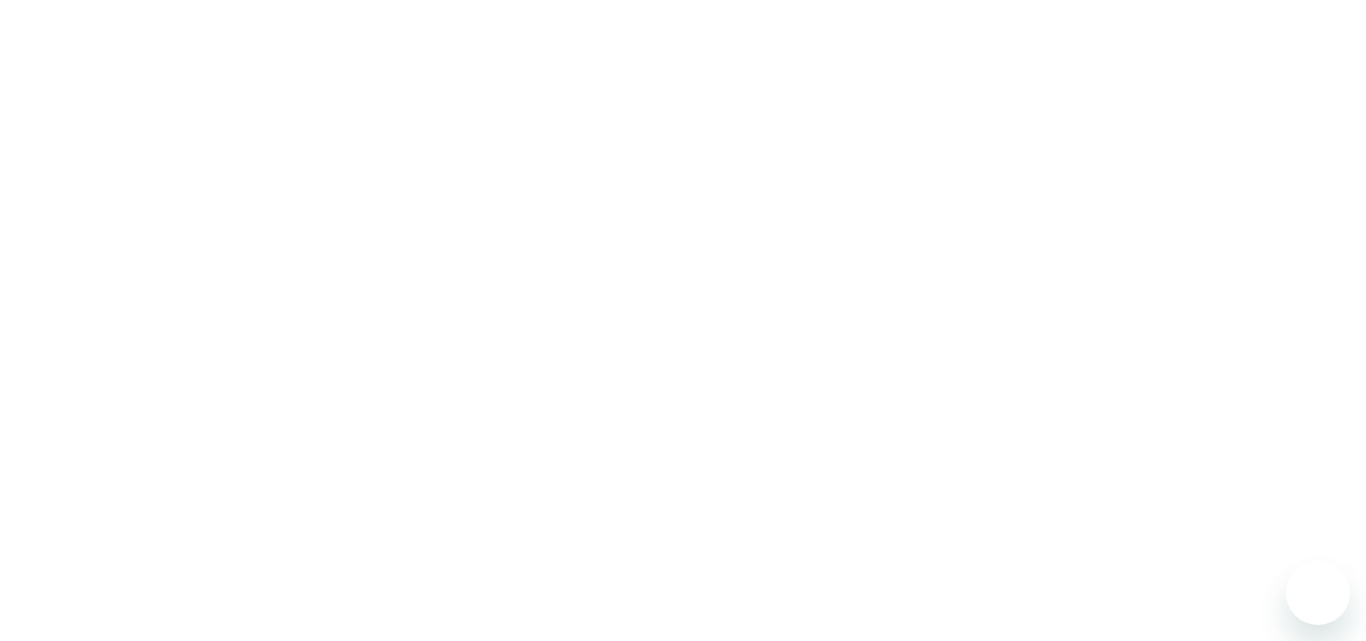 scroll, scrollTop: 0, scrollLeft: 0, axis: both 